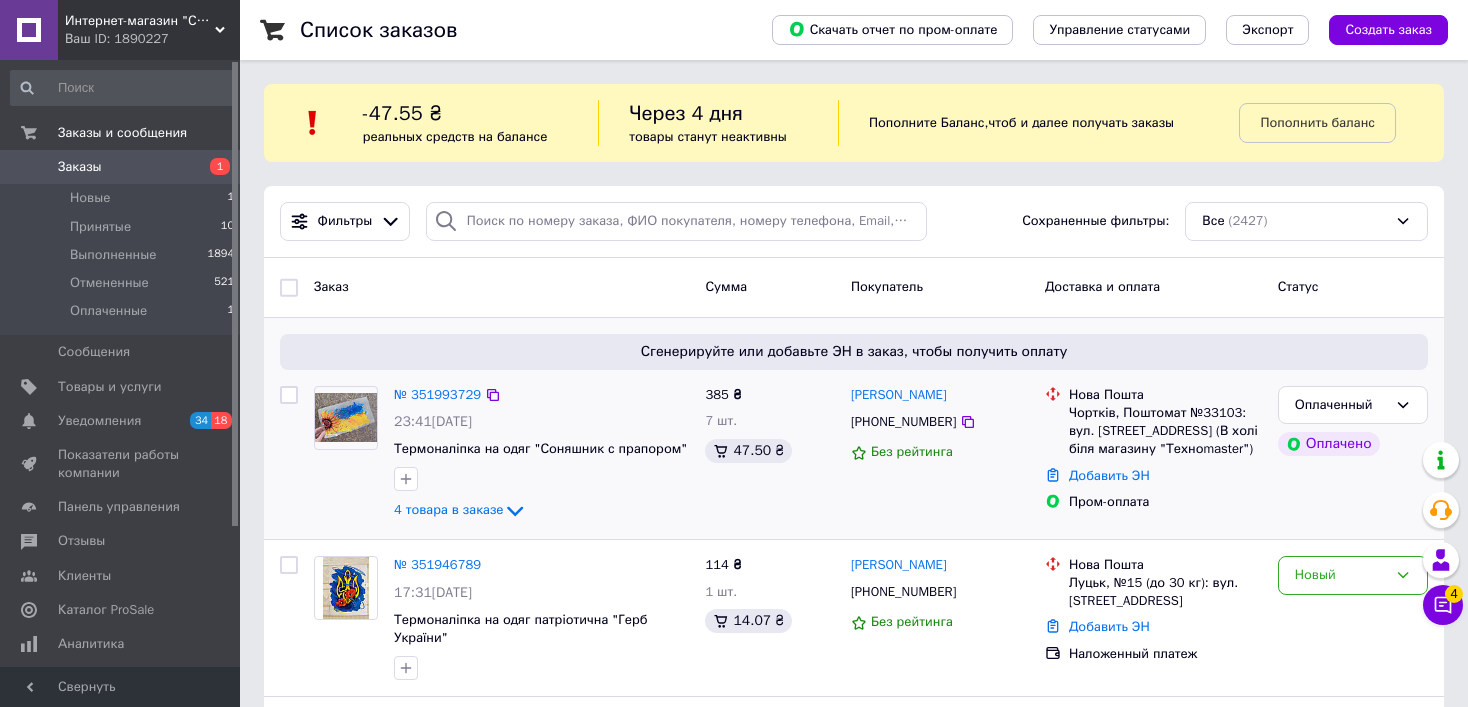 scroll, scrollTop: 200, scrollLeft: 0, axis: vertical 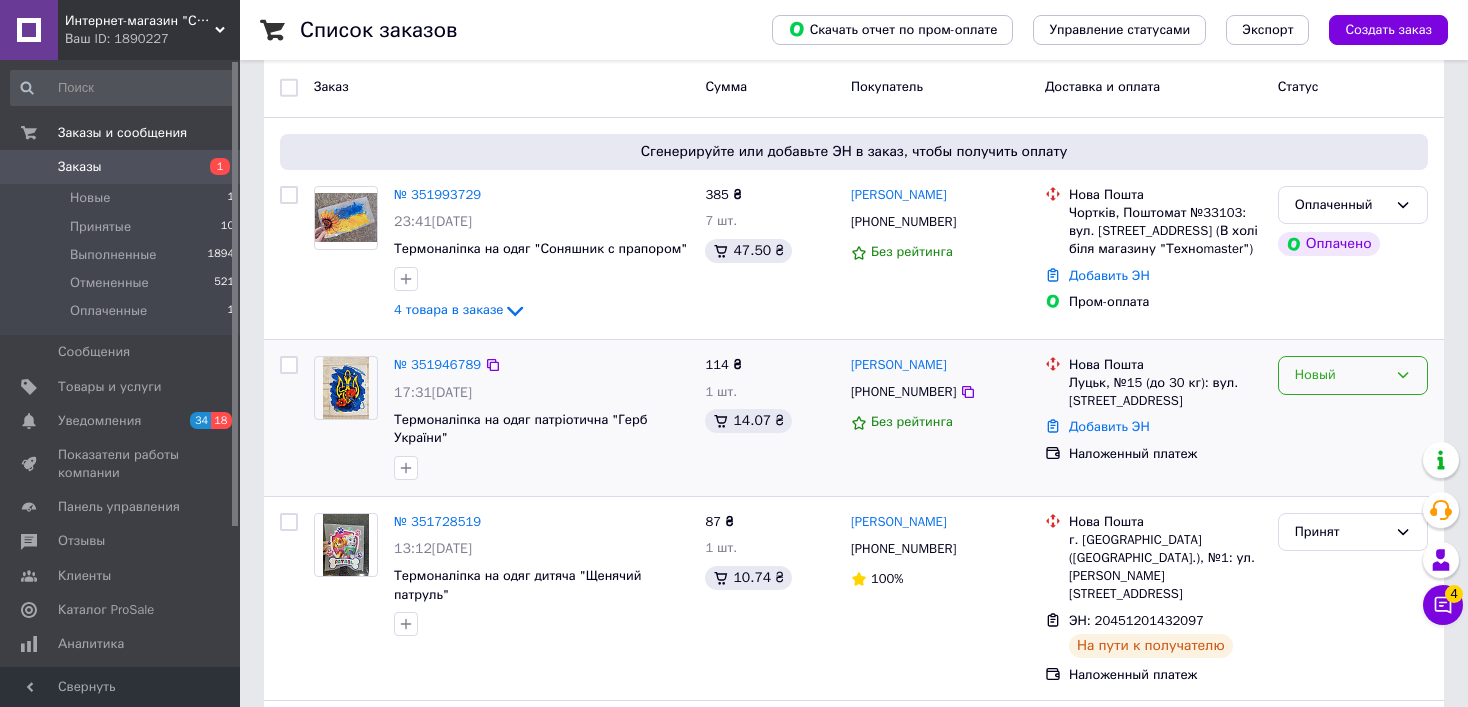 click 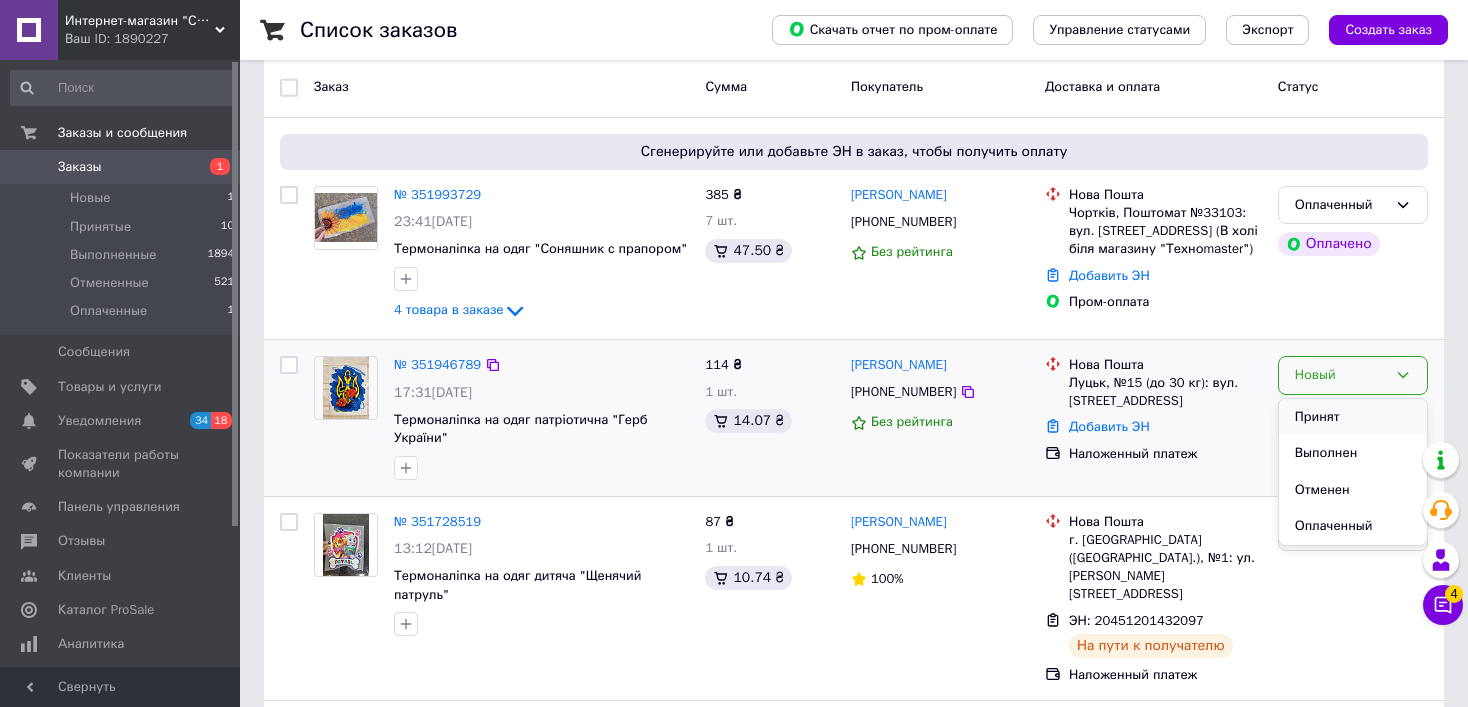 click on "Принят" at bounding box center [1353, 417] 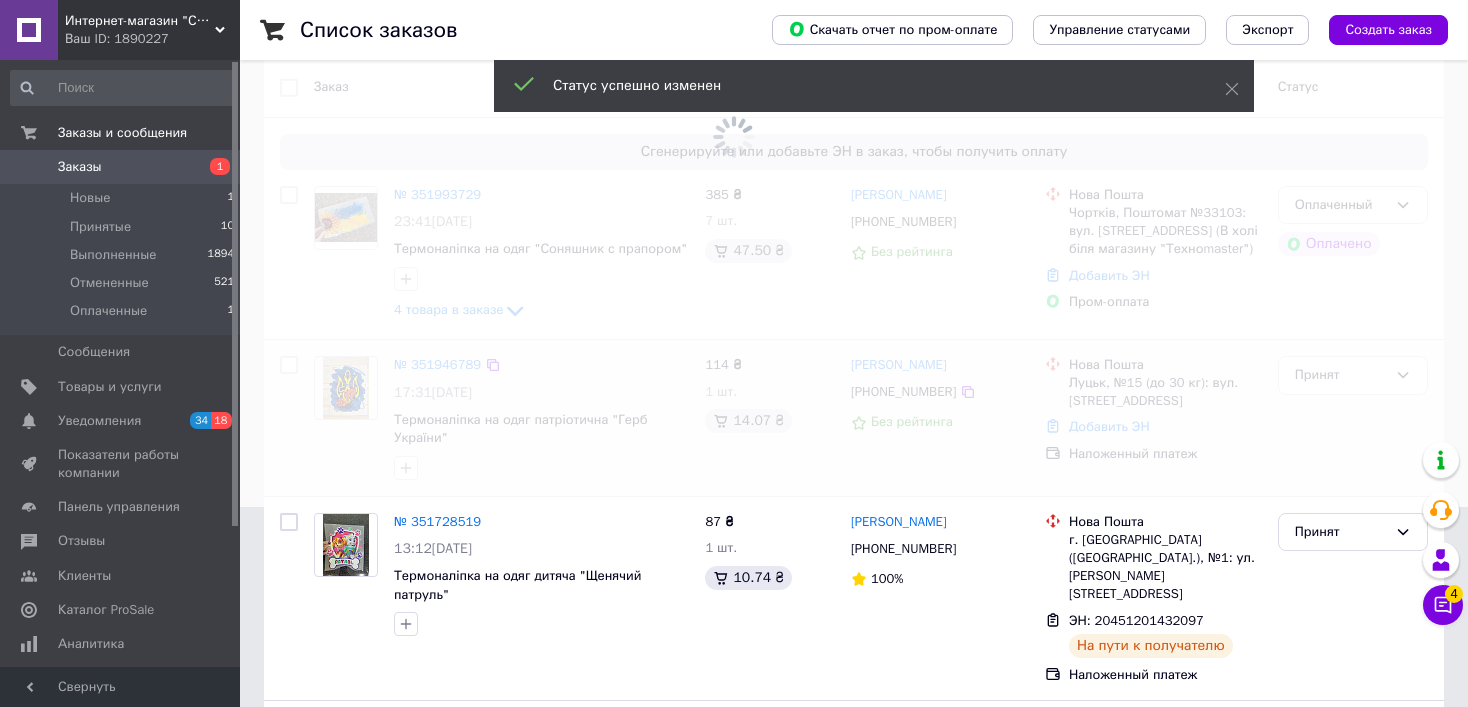 click at bounding box center [734, 153] 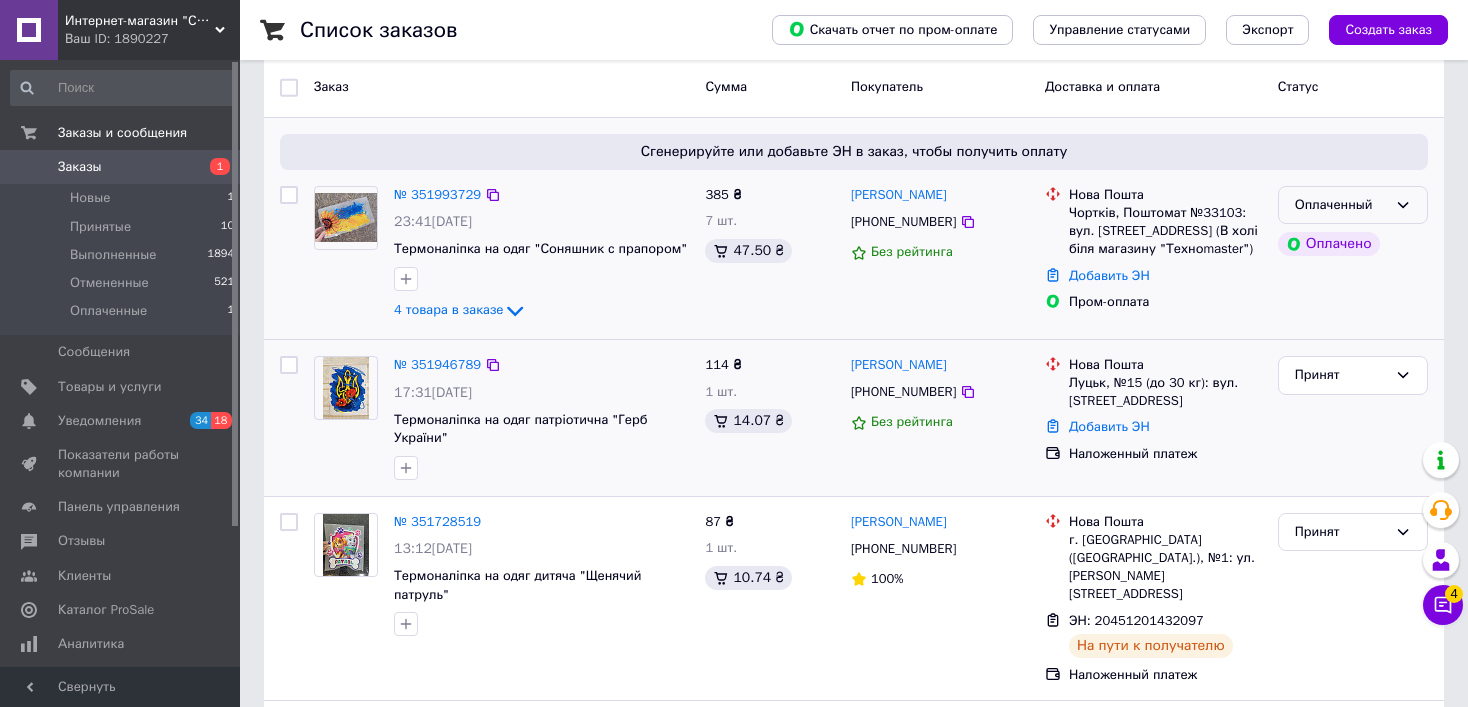 click 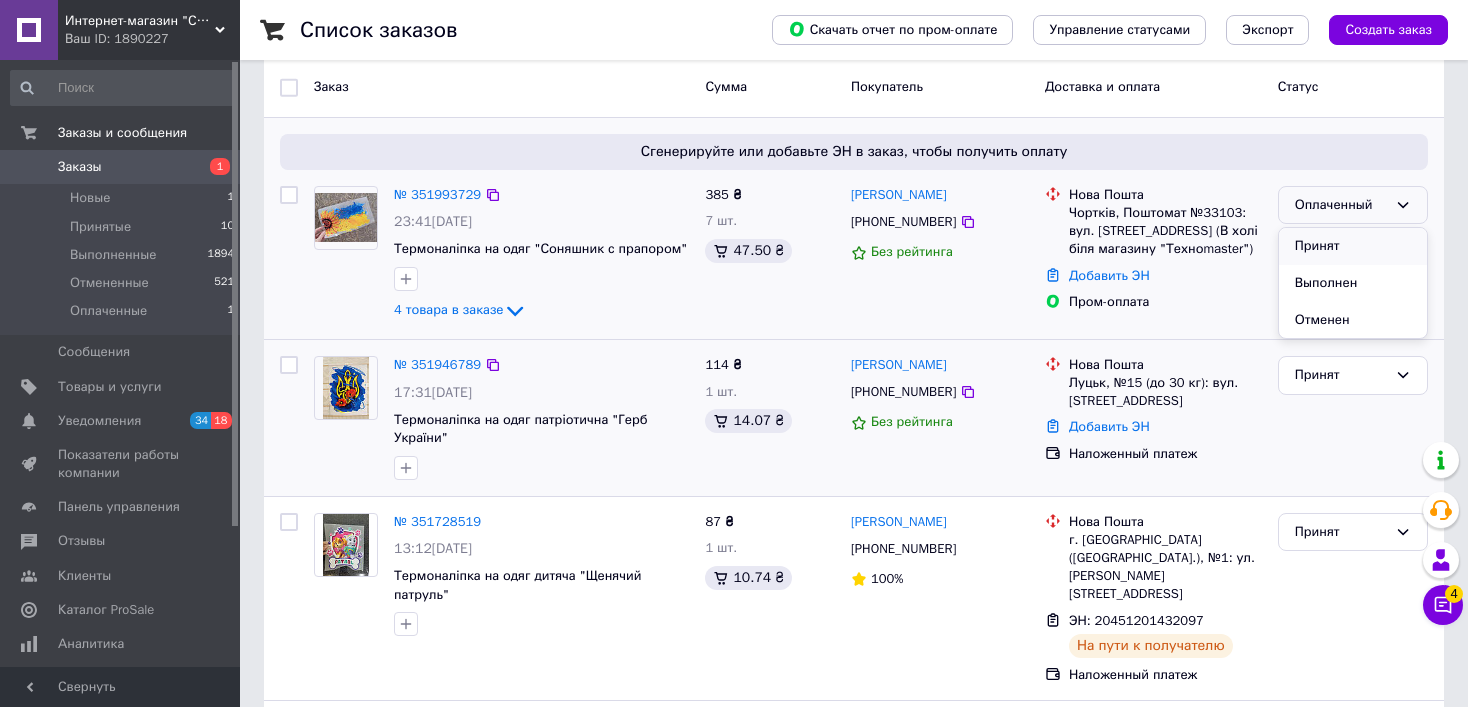 click on "Принят" at bounding box center (1353, 246) 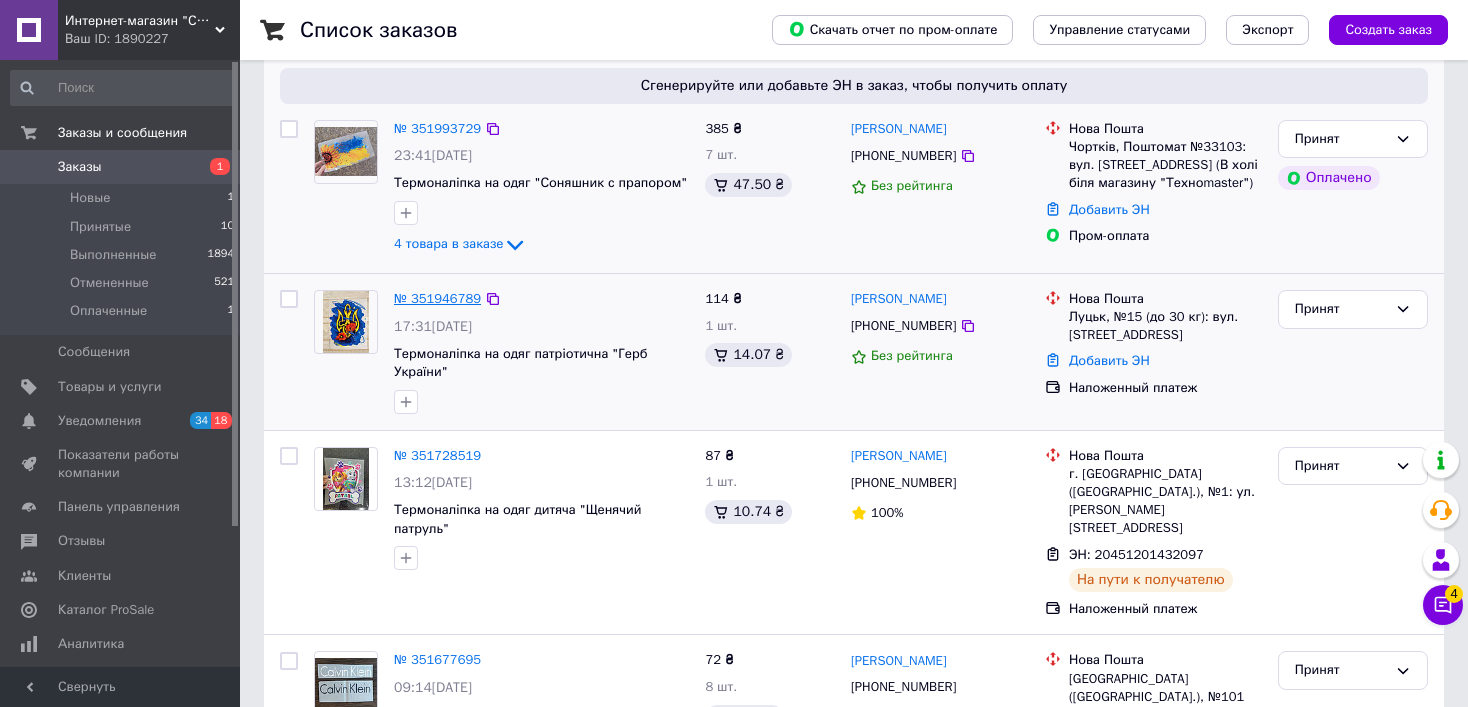 scroll, scrollTop: 300, scrollLeft: 0, axis: vertical 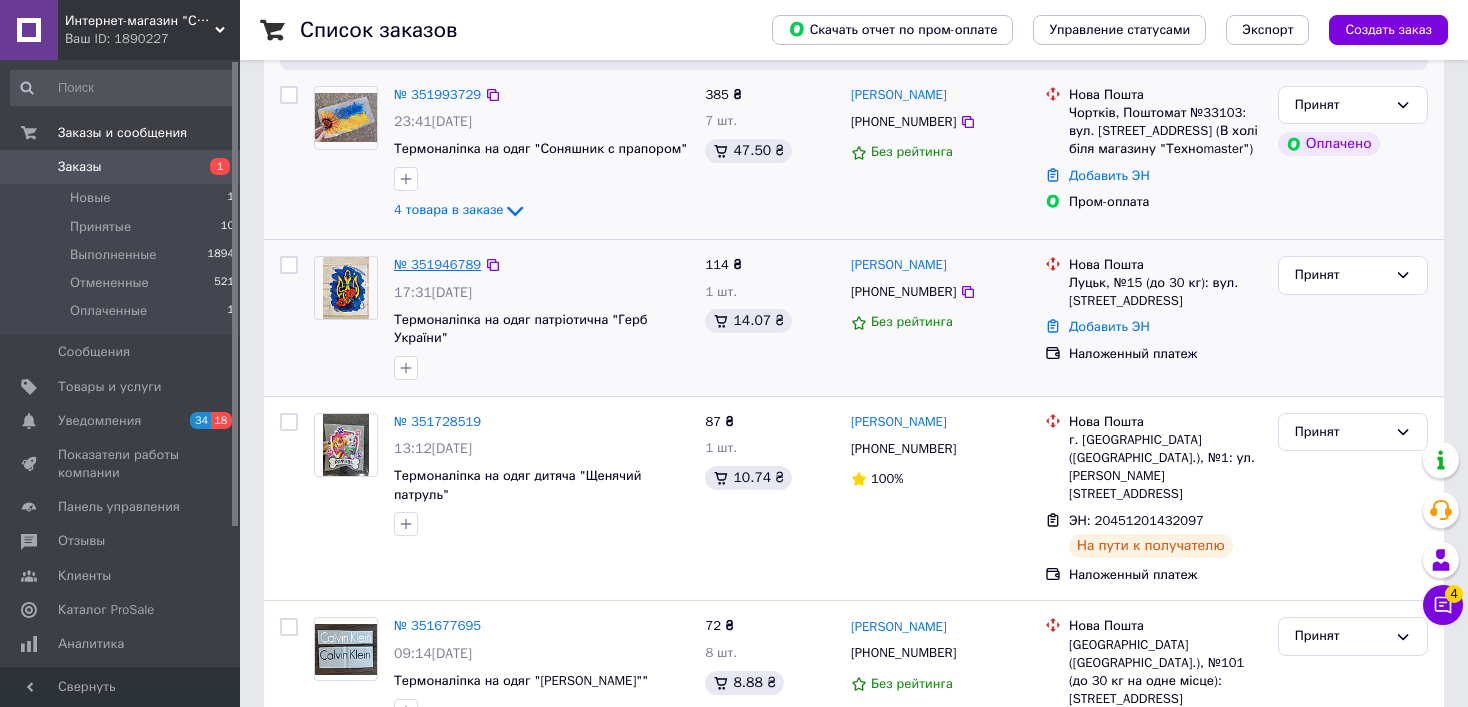 click on "№ 351946789" at bounding box center [437, 264] 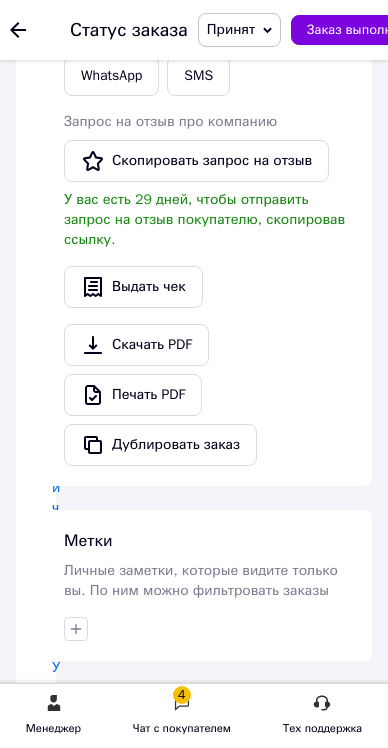 scroll, scrollTop: 500, scrollLeft: 0, axis: vertical 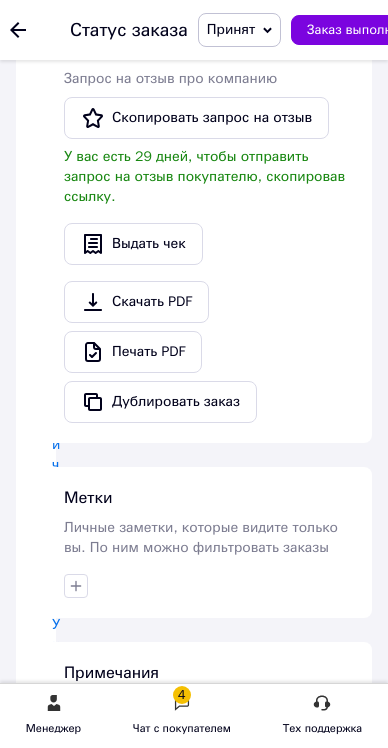 click at bounding box center [53, 3133] 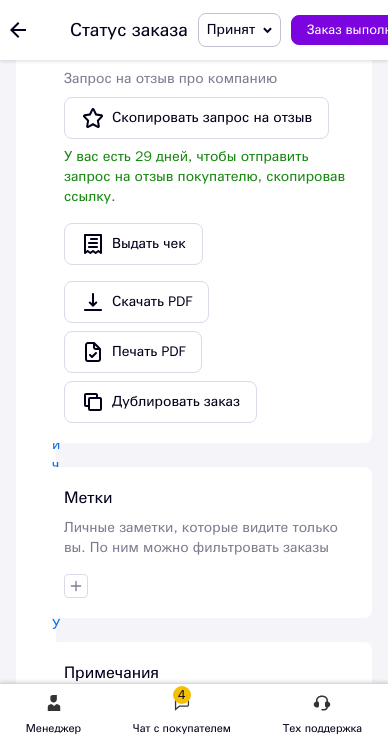 type on "20451202919576" 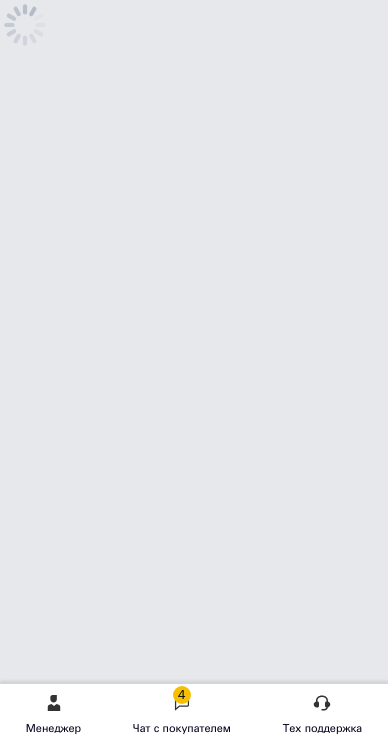 scroll, scrollTop: 0, scrollLeft: 0, axis: both 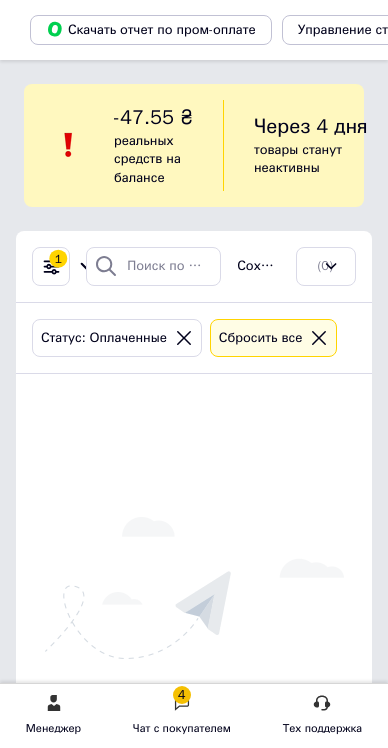 click on "Принятые" at bounding box center [-140, 227] 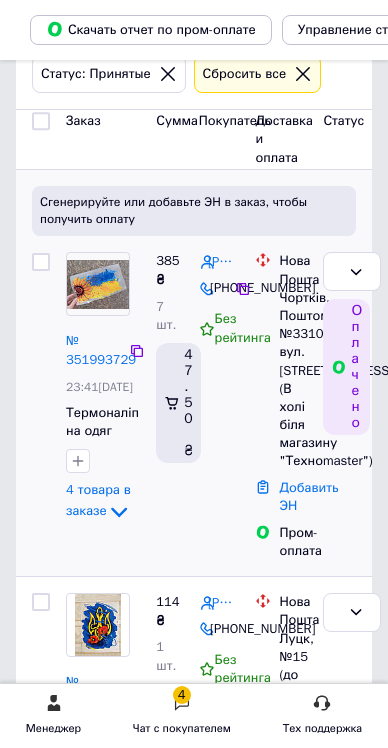 scroll, scrollTop: 300, scrollLeft: 0, axis: vertical 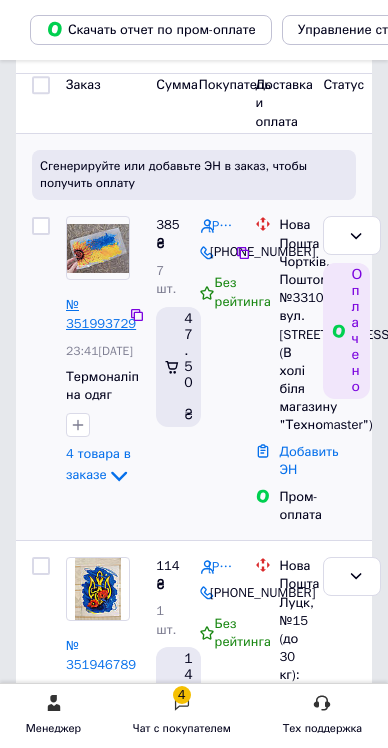 click on "№ 351993729" at bounding box center (101, 314) 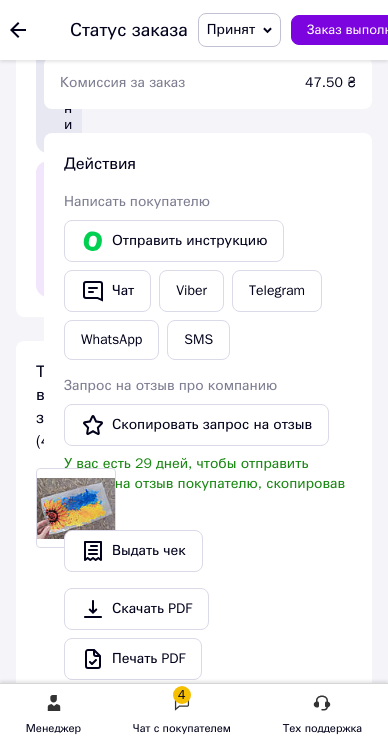 scroll, scrollTop: 1400, scrollLeft: 0, axis: vertical 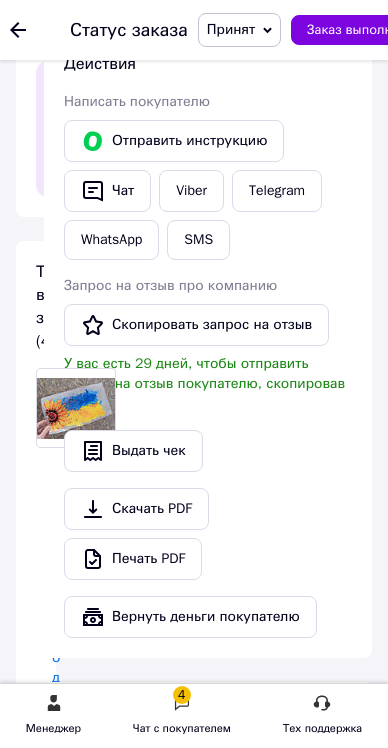 drag, startPoint x: 773, startPoint y: 485, endPoint x: 790, endPoint y: 363, distance: 123.178734 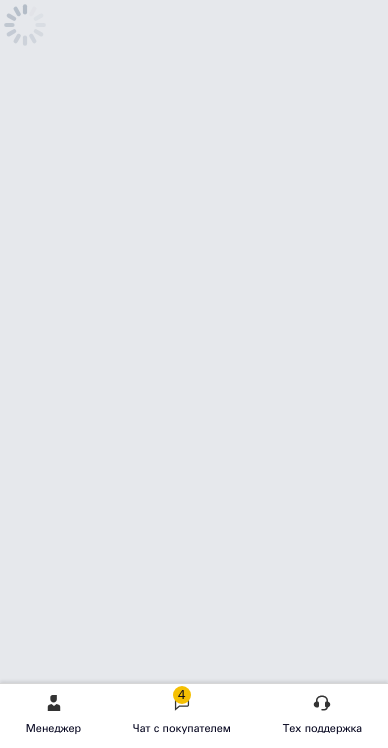 scroll, scrollTop: 0, scrollLeft: 0, axis: both 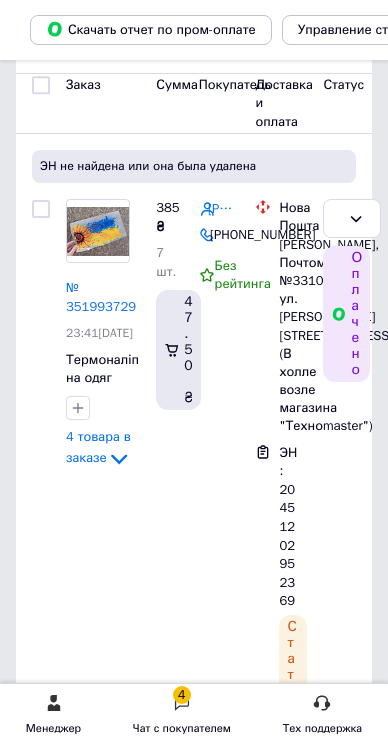 click on "№ 351946789" at bounding box center [101, 1518] 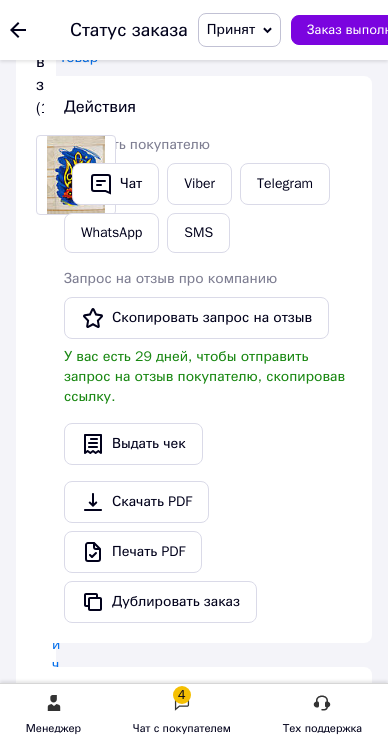 click on "Принятые" at bounding box center (-140, 227) 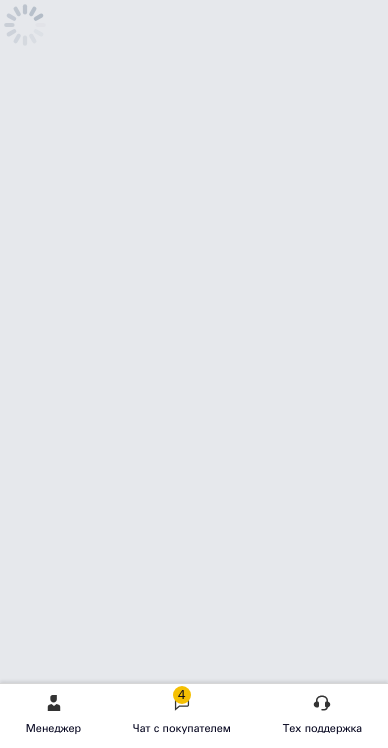 scroll, scrollTop: 0, scrollLeft: 0, axis: both 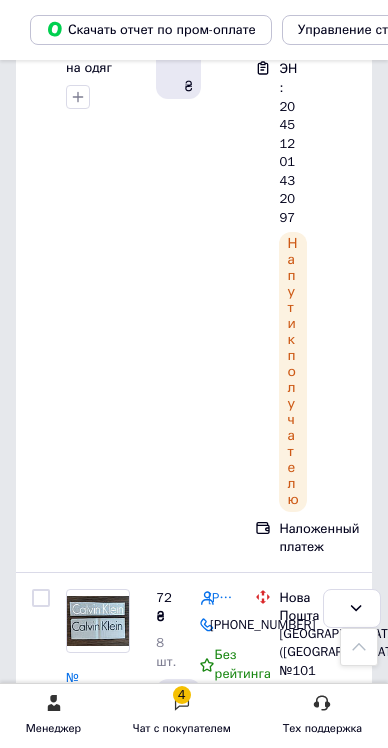 click 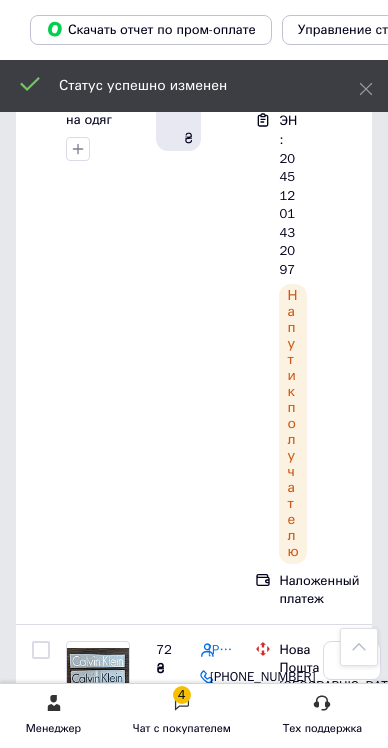 scroll, scrollTop: 1909, scrollLeft: 0, axis: vertical 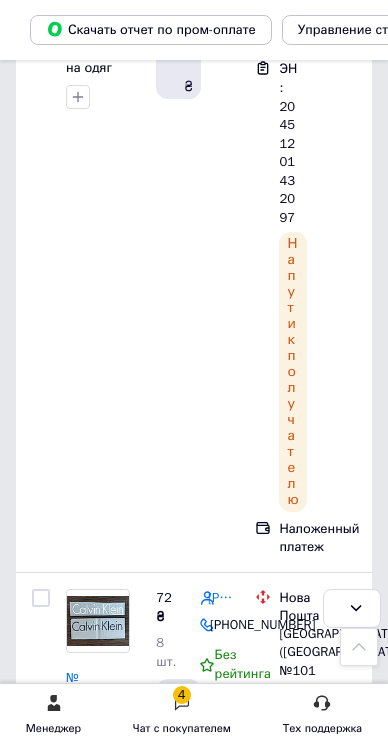 click on "Принят" at bounding box center (352, 4422) 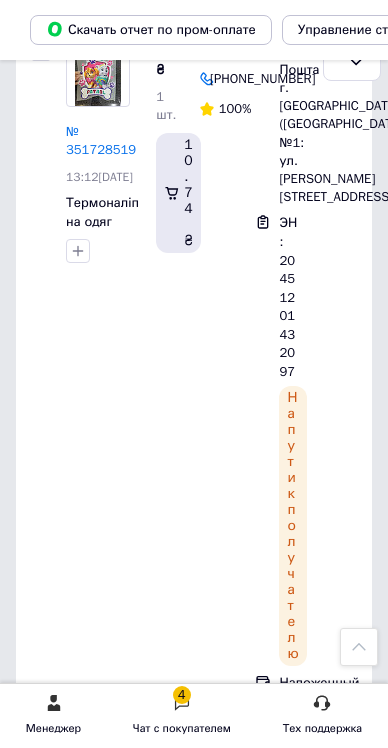 scroll, scrollTop: 1909, scrollLeft: 0, axis: vertical 